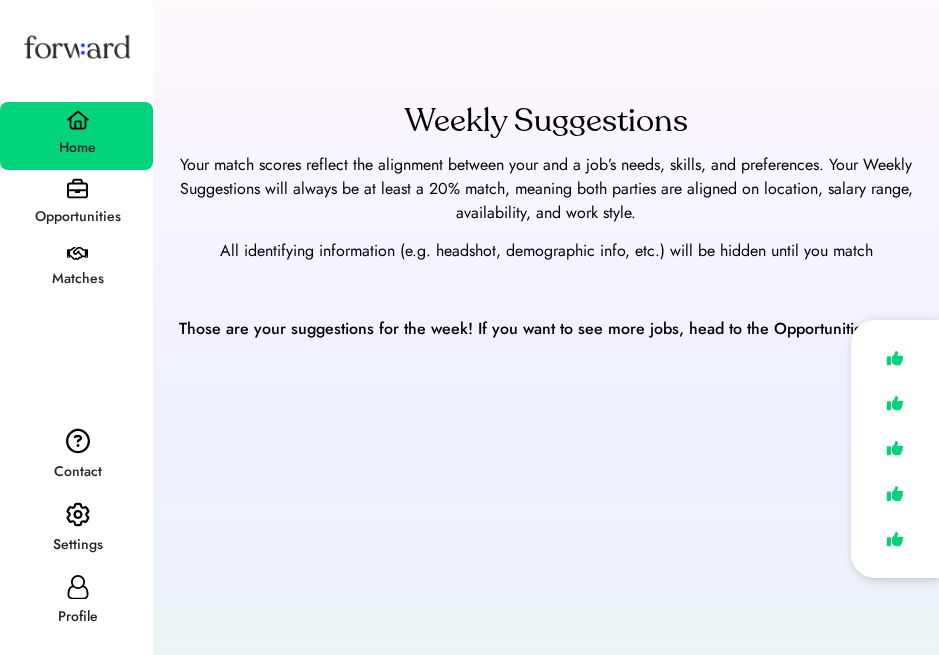 scroll, scrollTop: 0, scrollLeft: 0, axis: both 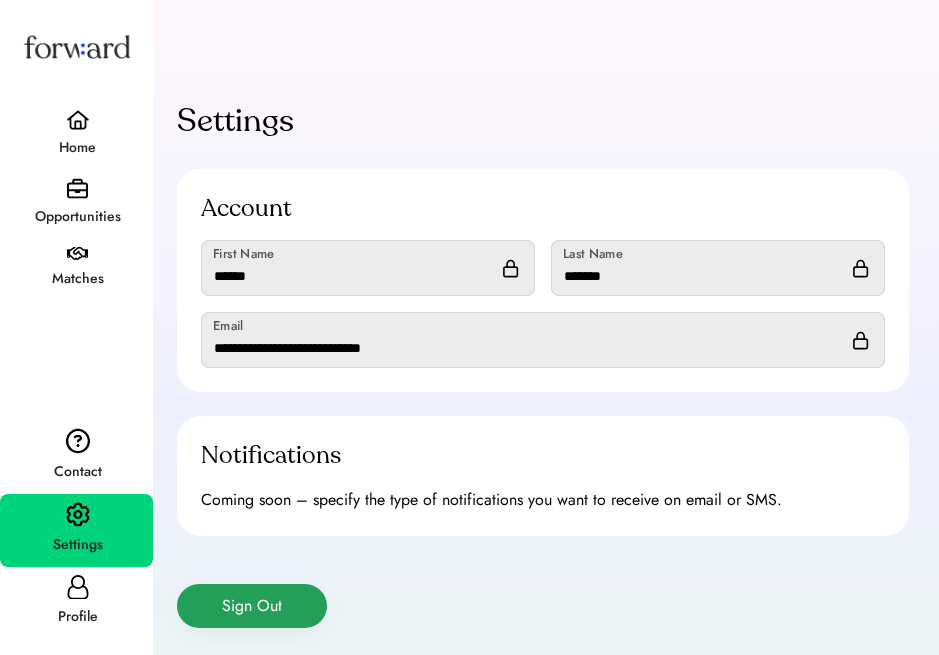 click on "Sign Out" at bounding box center [252, 606] 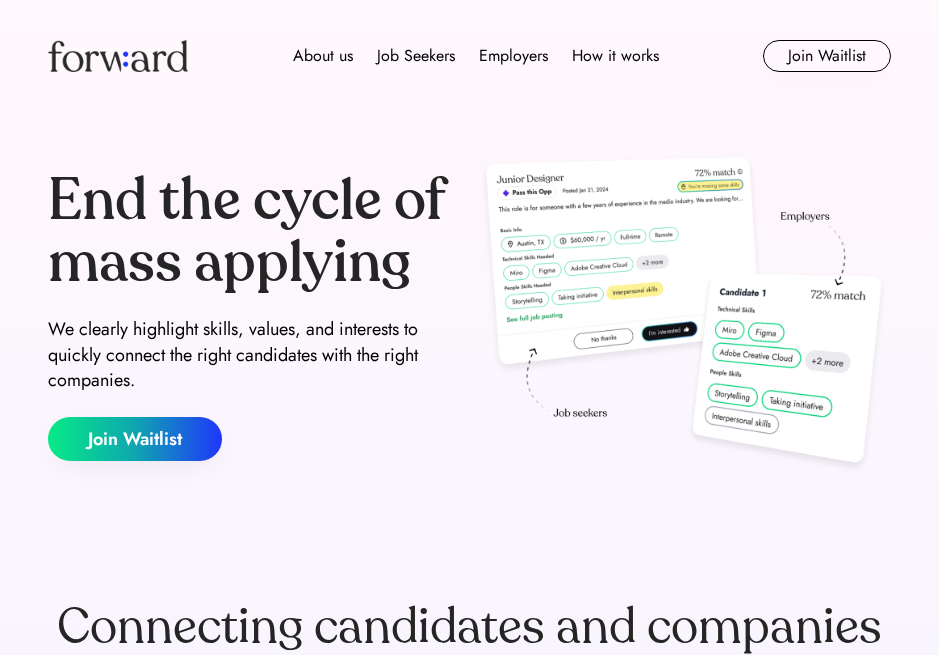 scroll, scrollTop: 0, scrollLeft: 0, axis: both 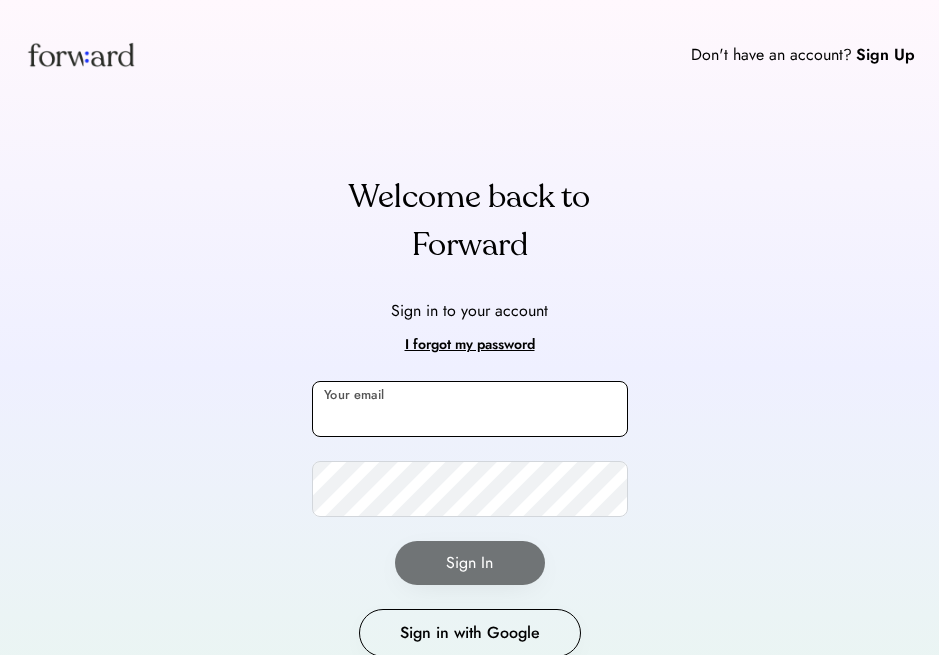 click at bounding box center (470, 409) 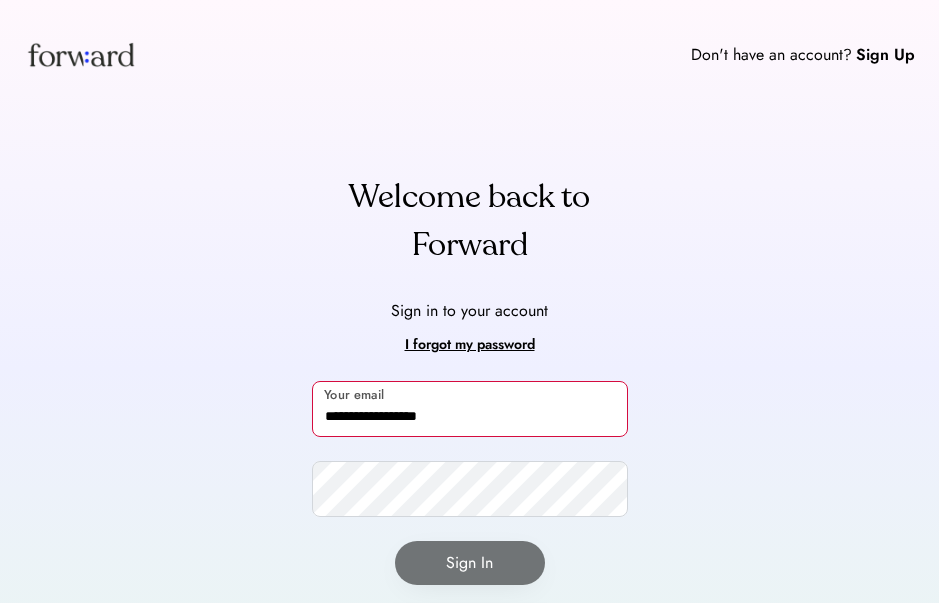type on "**********" 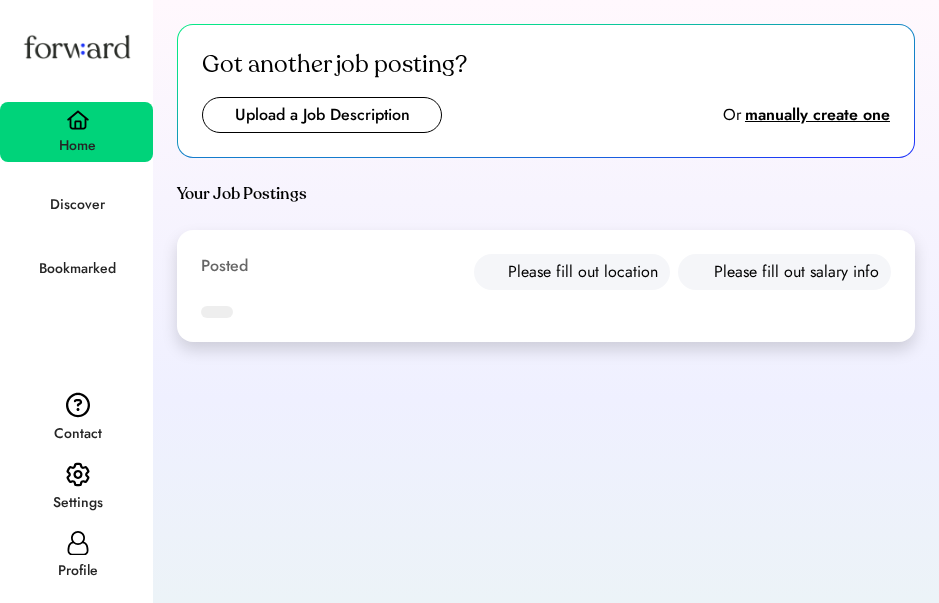 scroll, scrollTop: 0, scrollLeft: 0, axis: both 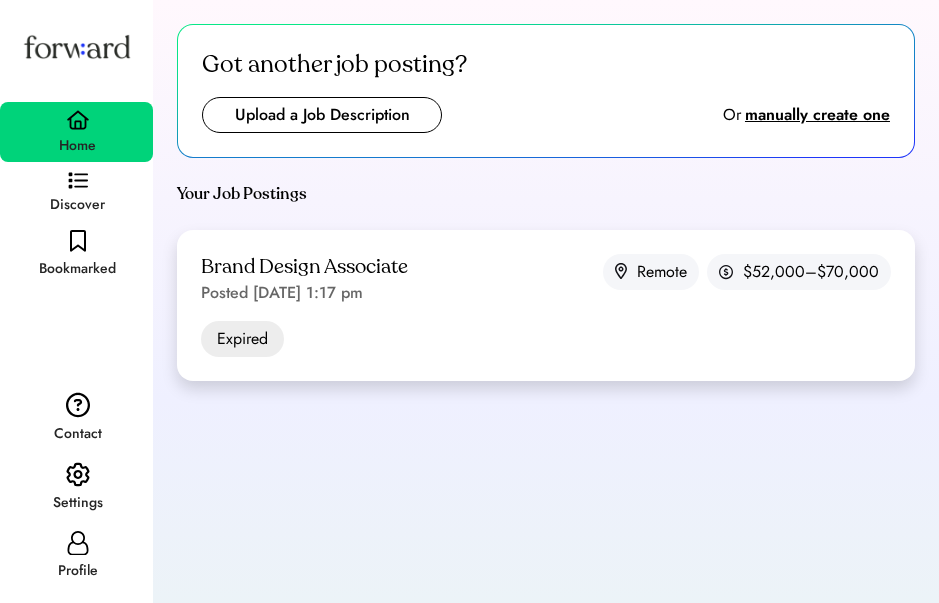 click on "Brand Design Associate Posted [DATE] 1:17 pm Remote $52,000–$70,000" at bounding box center [546, 279] 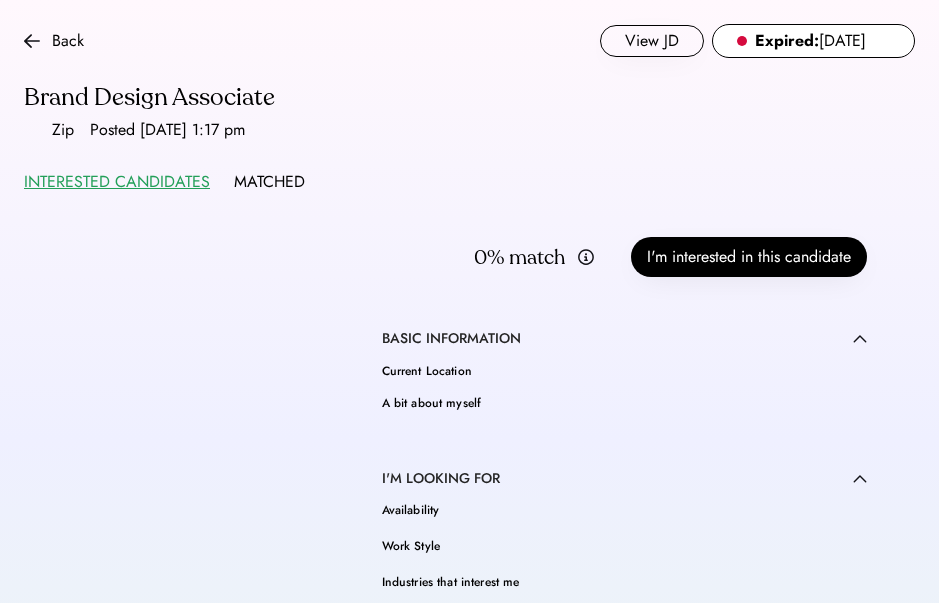 scroll, scrollTop: 0, scrollLeft: 0, axis: both 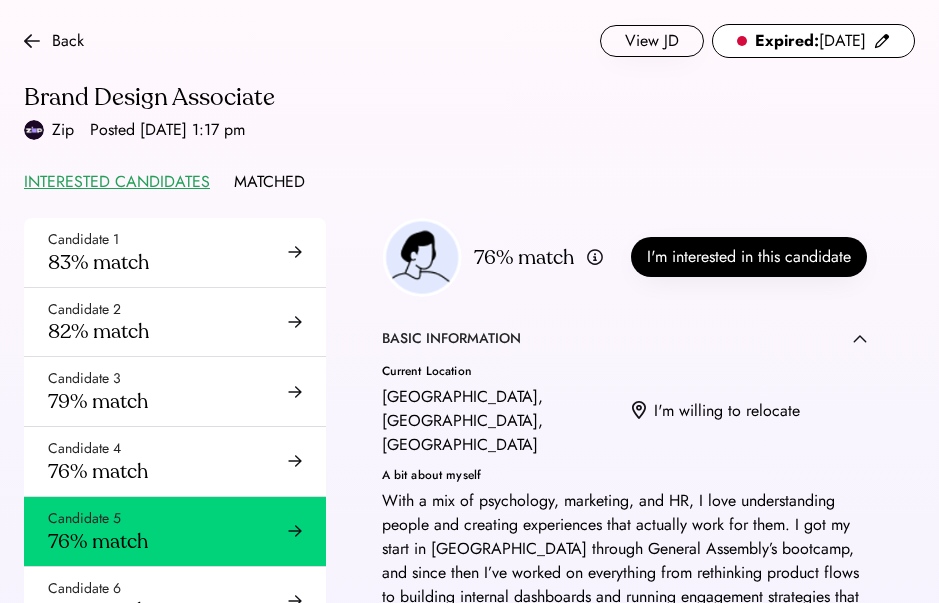 click on "View JD" at bounding box center (652, 41) 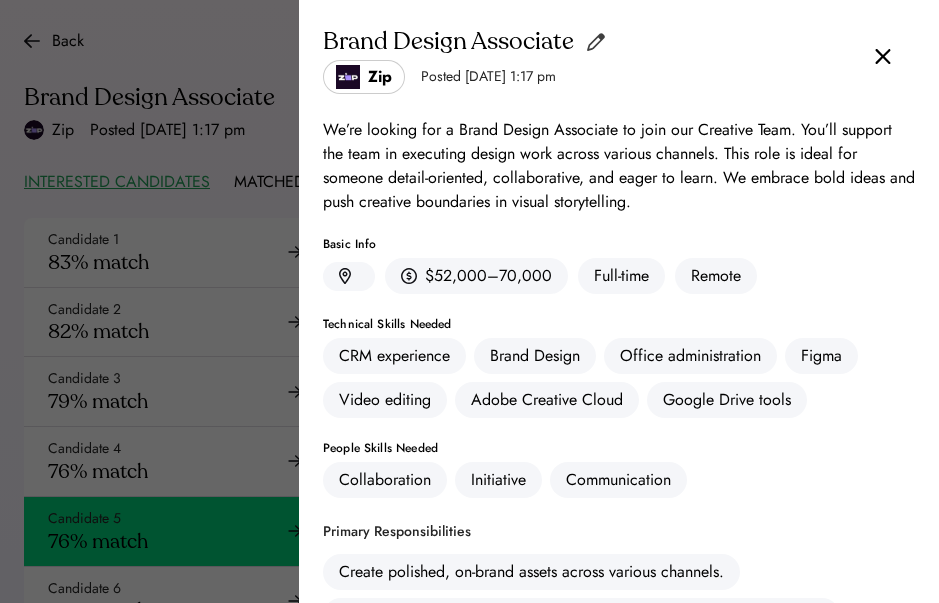 click 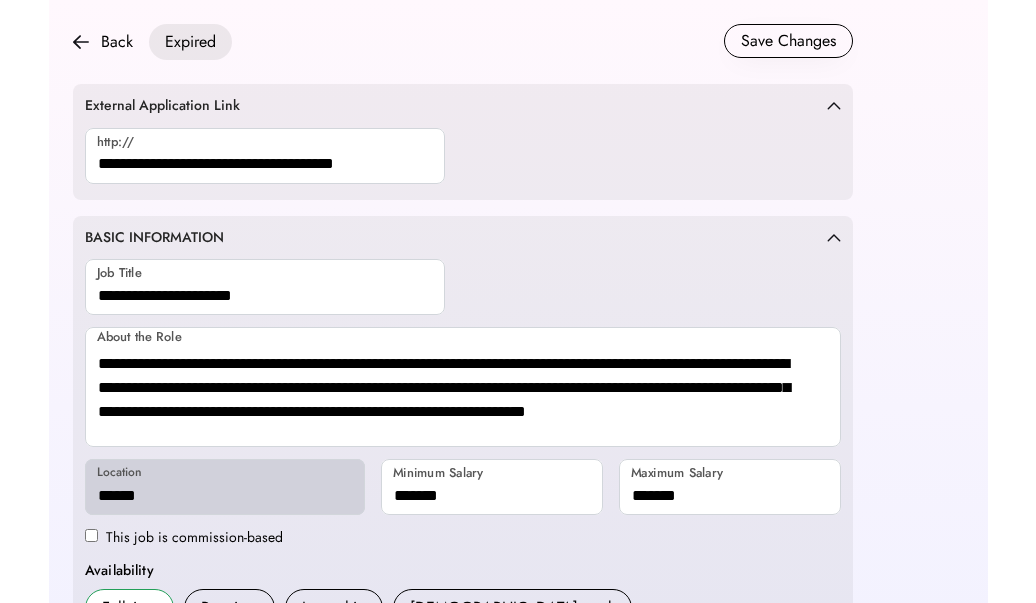 scroll, scrollTop: 0, scrollLeft: 0, axis: both 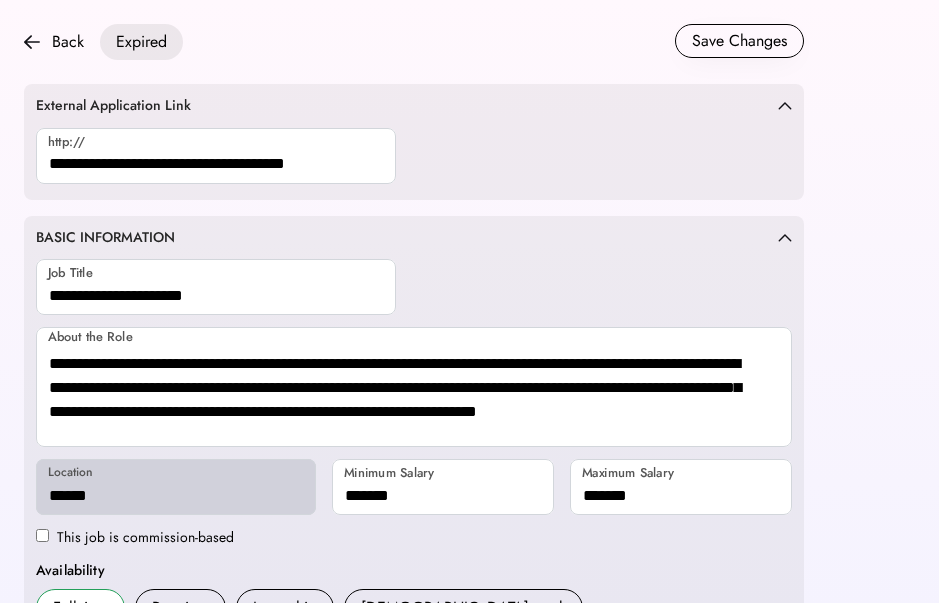 click on "**********" at bounding box center (469, 965) 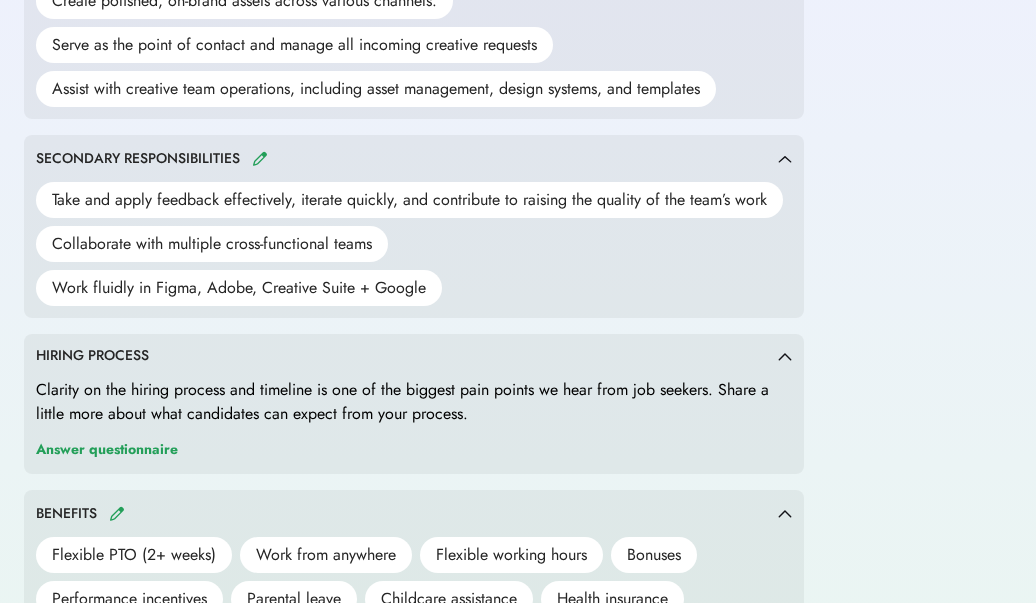 scroll, scrollTop: 1149, scrollLeft: 0, axis: vertical 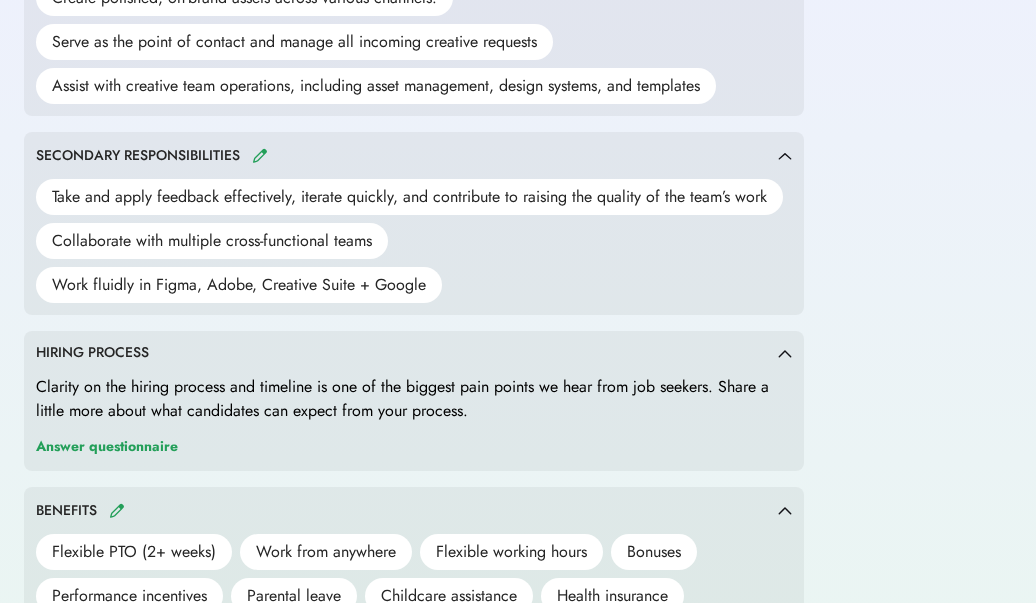 click on "Answer questionnaire" at bounding box center [107, 447] 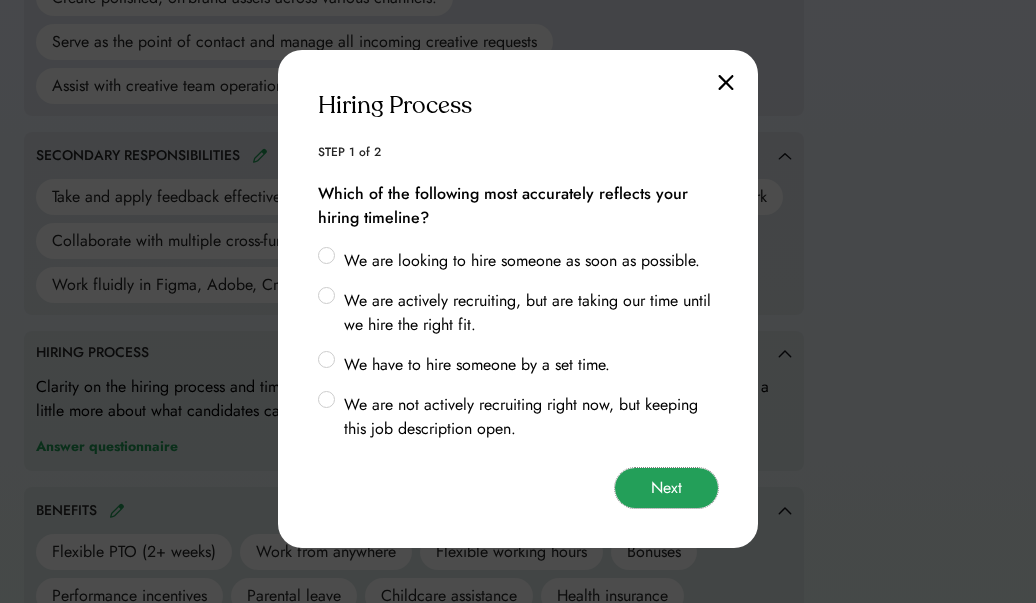 click on "Next" at bounding box center (666, 488) 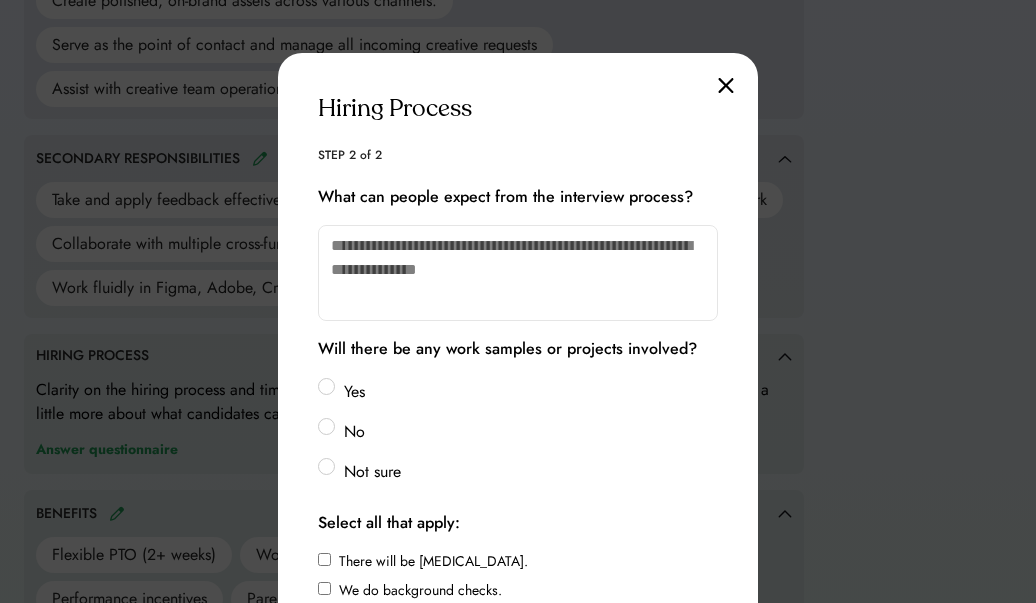 scroll, scrollTop: 1128, scrollLeft: 0, axis: vertical 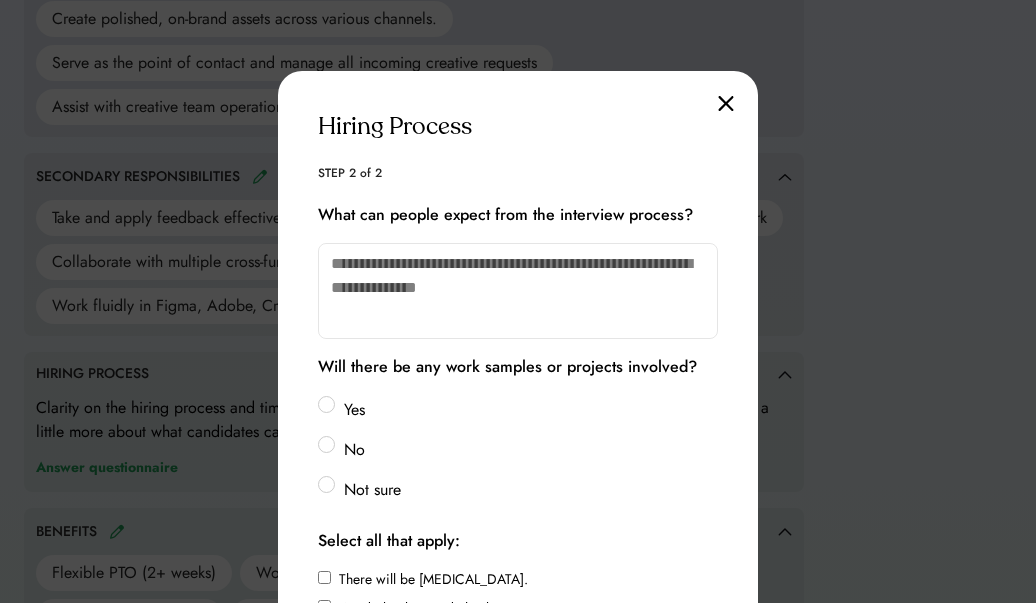 click at bounding box center [726, 103] 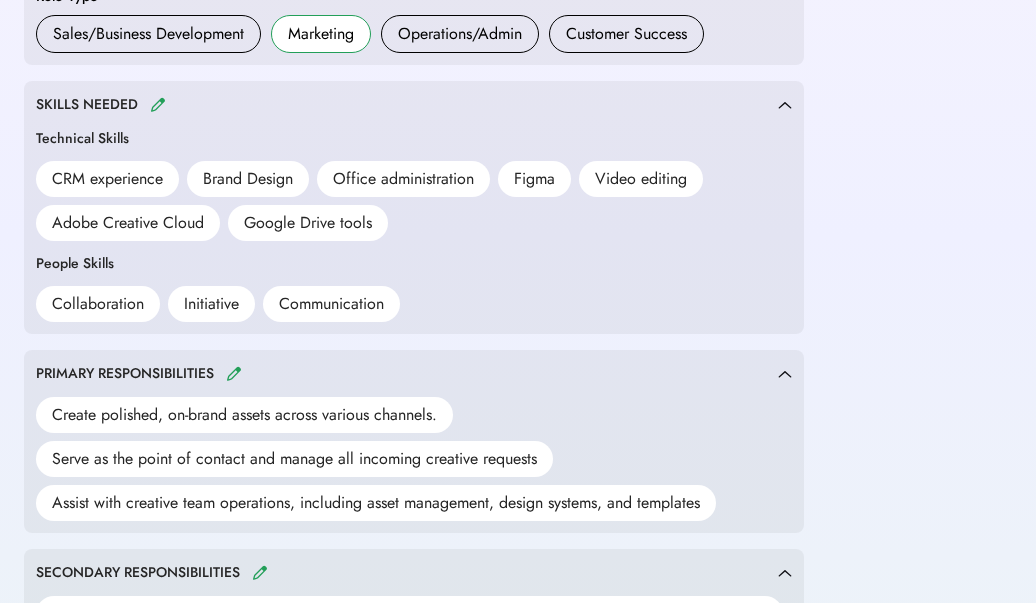scroll, scrollTop: 730, scrollLeft: 0, axis: vertical 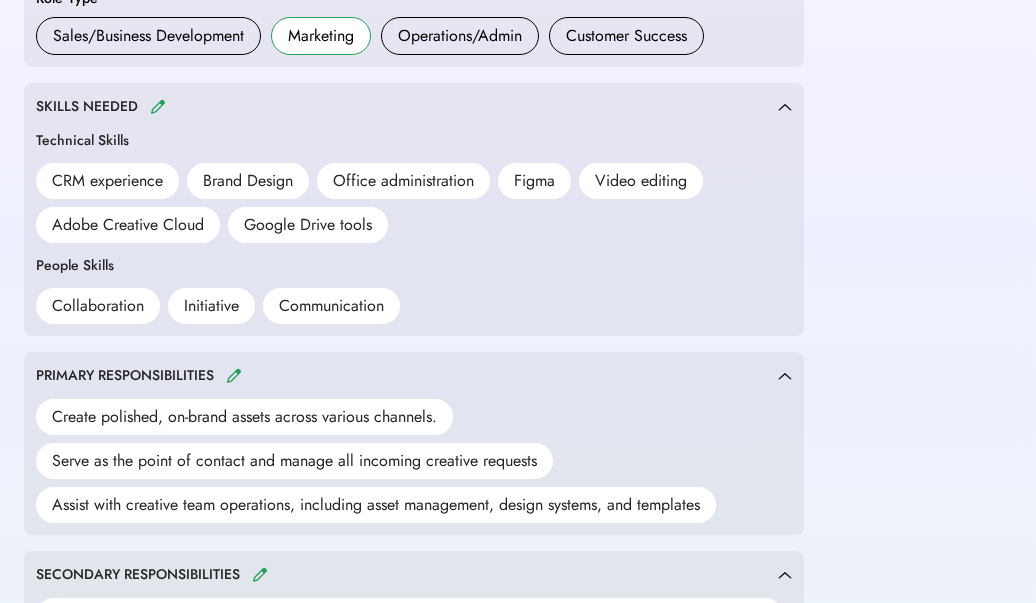 click on "**********" at bounding box center [518, 265] 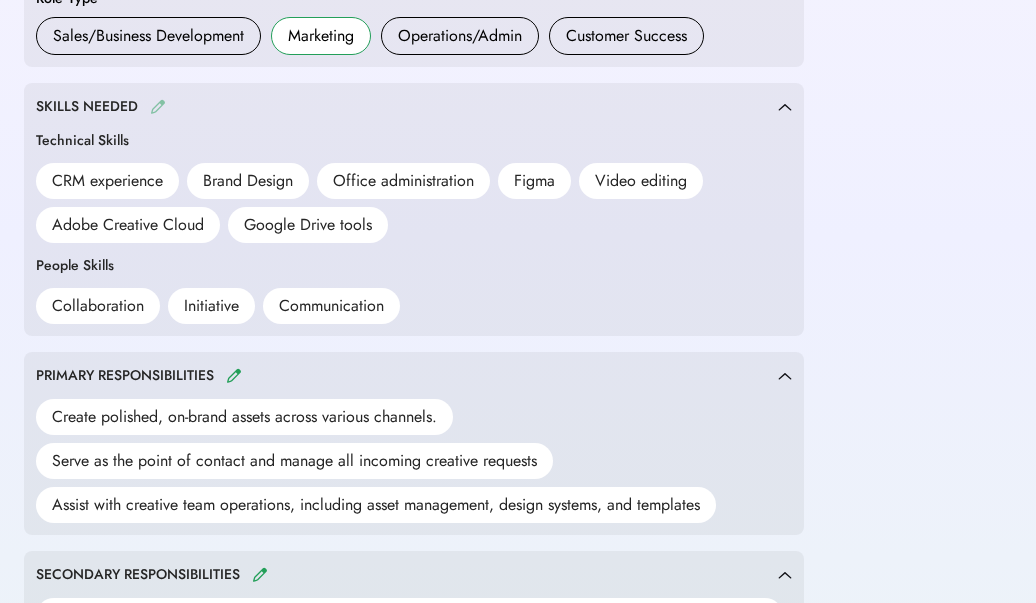 click at bounding box center [158, 106] 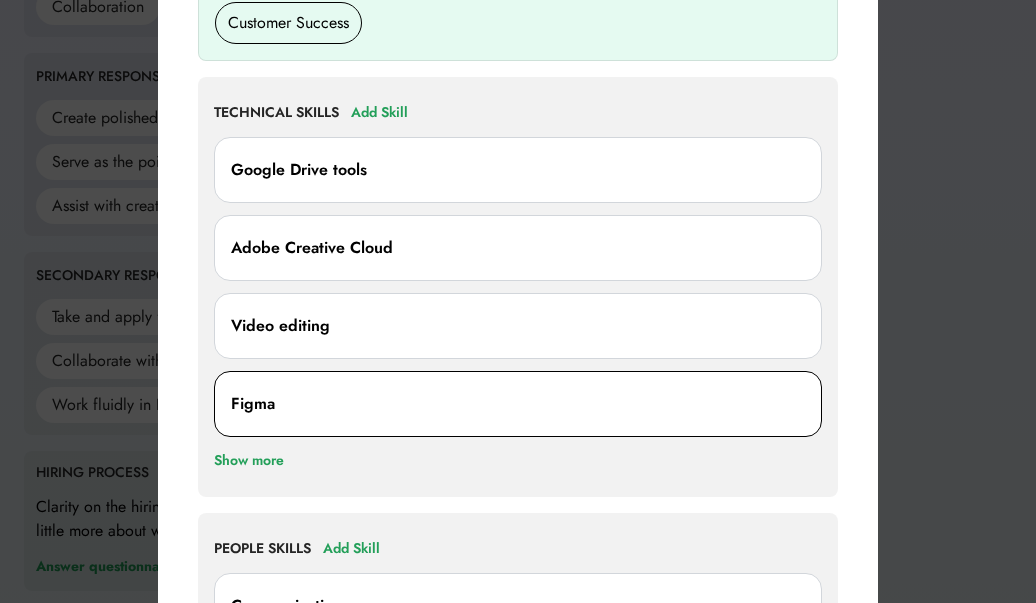 scroll, scrollTop: 952, scrollLeft: 0, axis: vertical 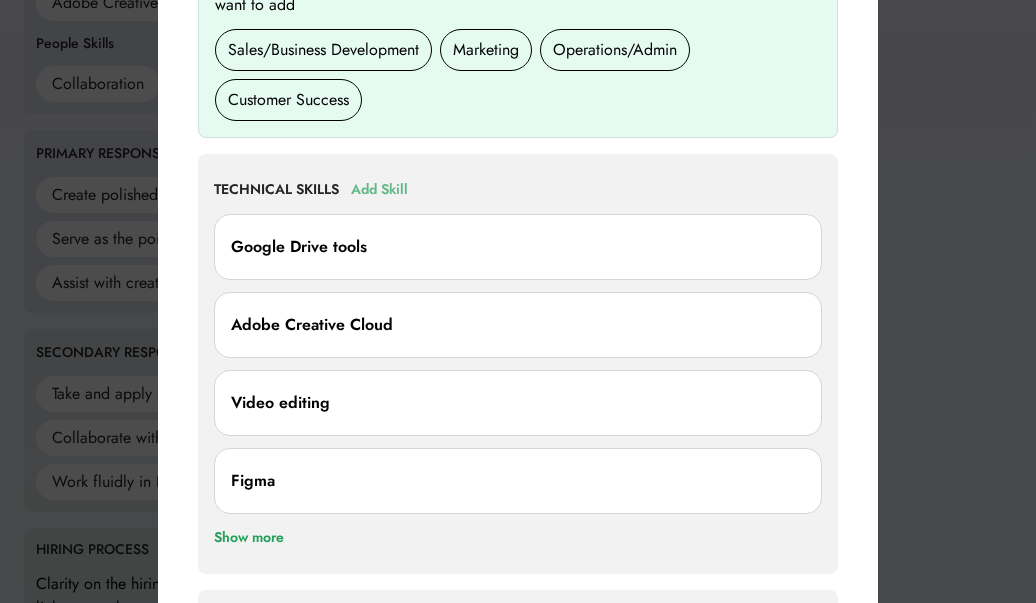 click on "Add Skill" at bounding box center [379, 190] 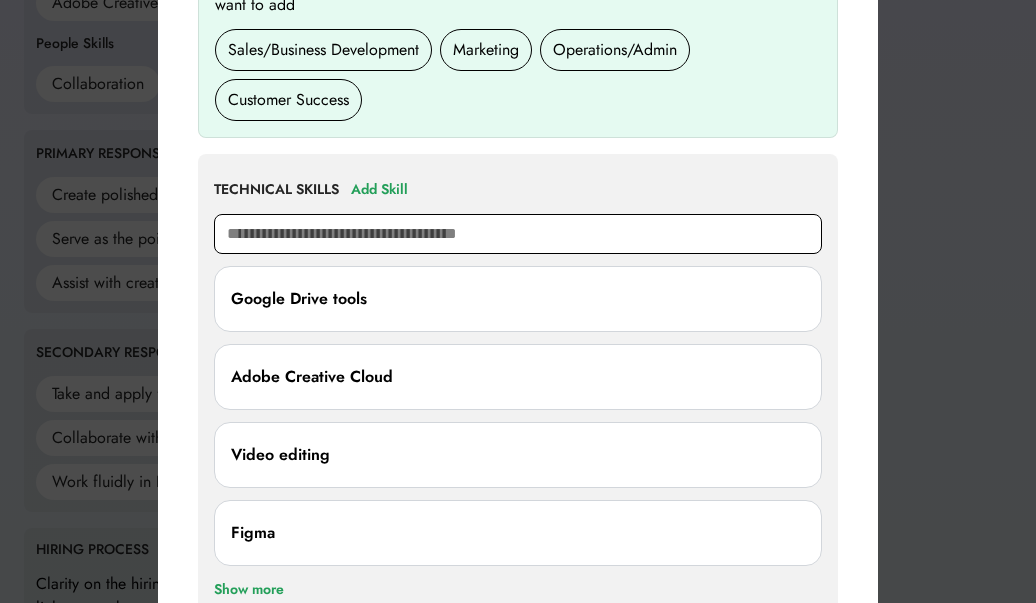 click at bounding box center (518, 234) 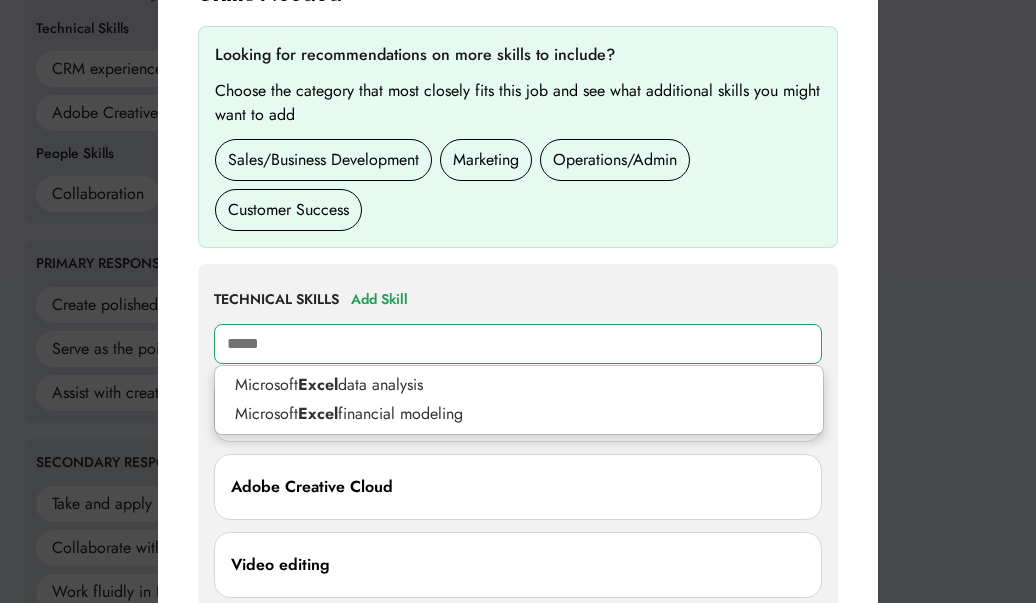 scroll, scrollTop: 772, scrollLeft: 0, axis: vertical 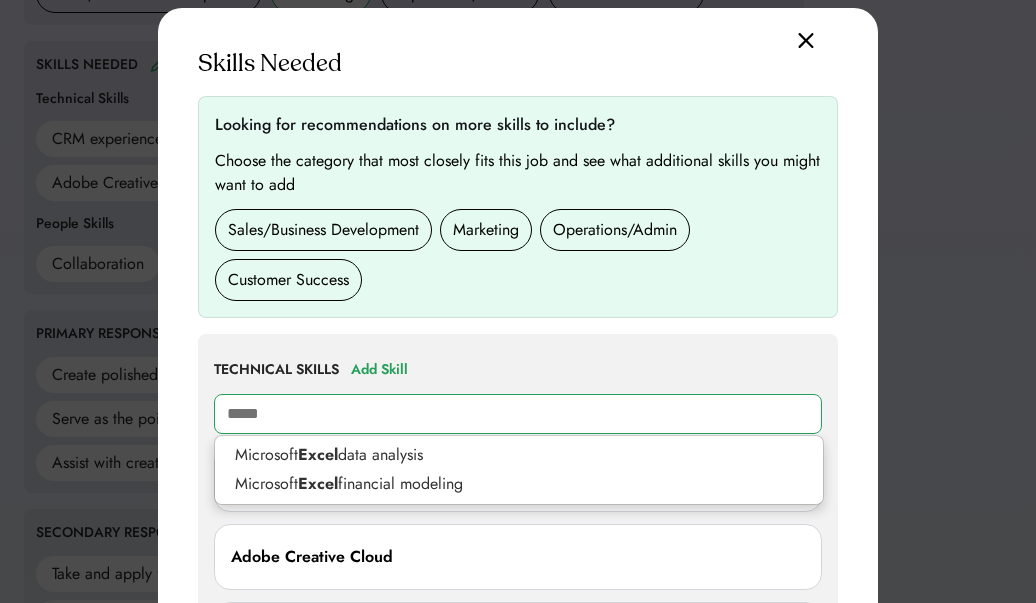 type on "*****" 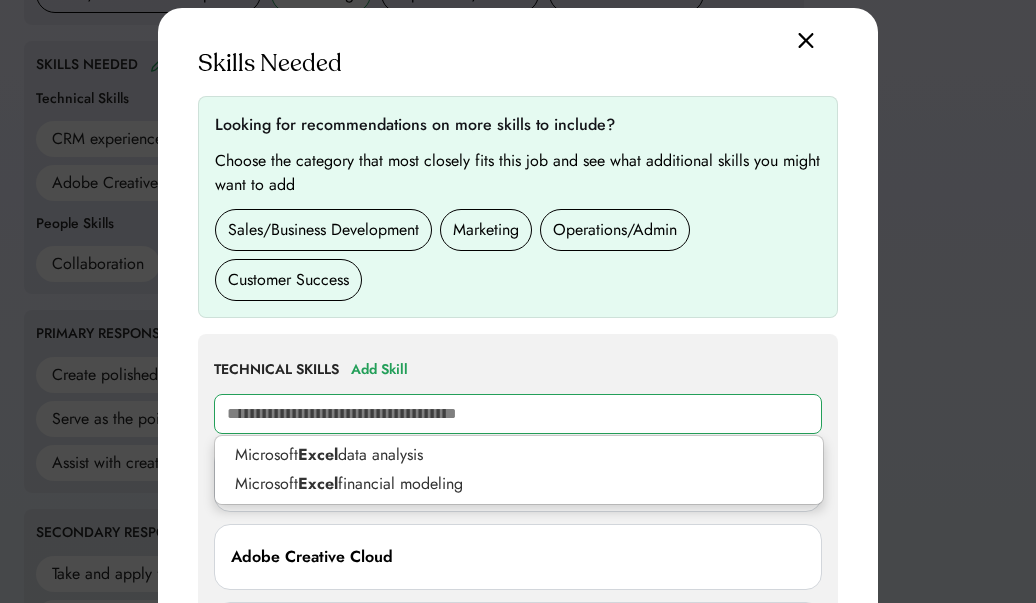 click on "Skills Needed" at bounding box center [518, 64] 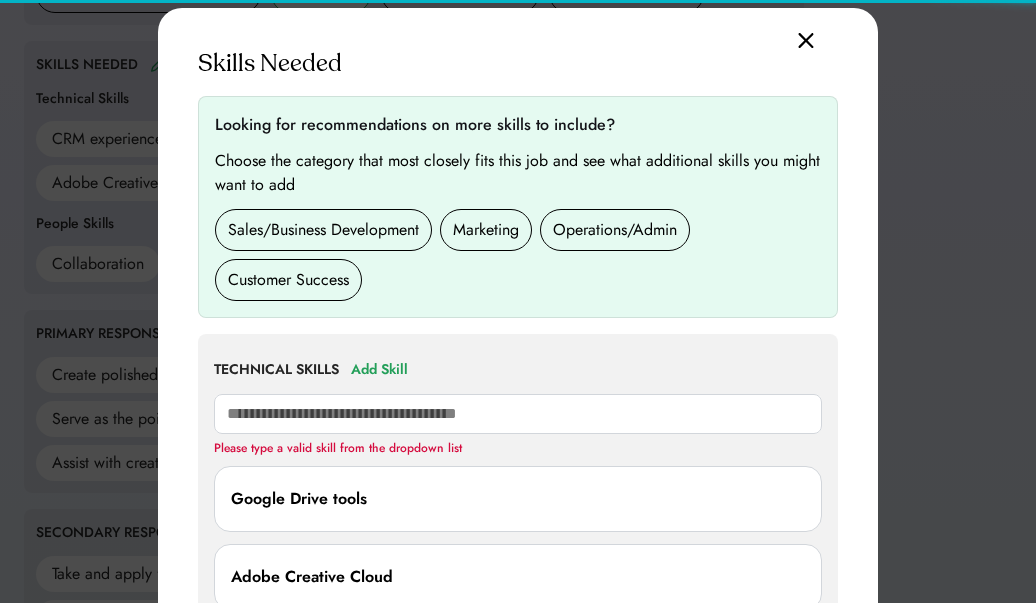 click at bounding box center [806, 40] 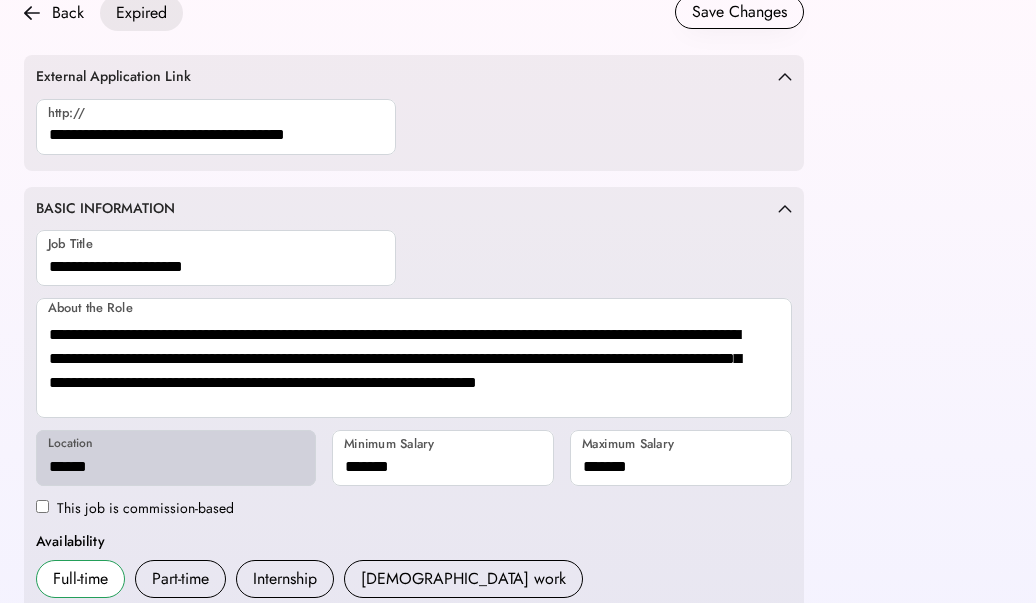 scroll, scrollTop: 0, scrollLeft: 0, axis: both 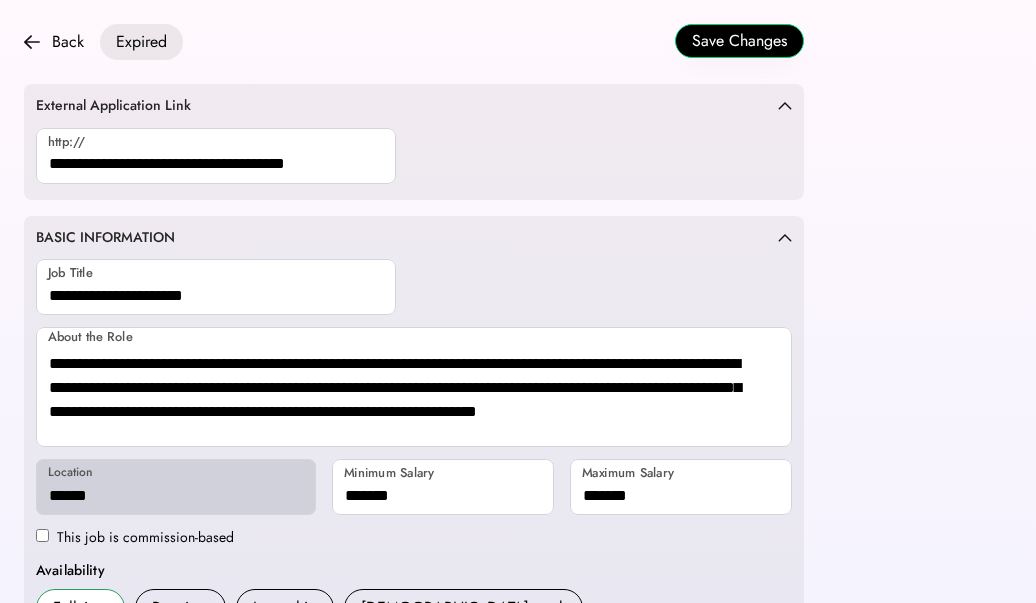 click on "Save Changes" at bounding box center [739, 41] 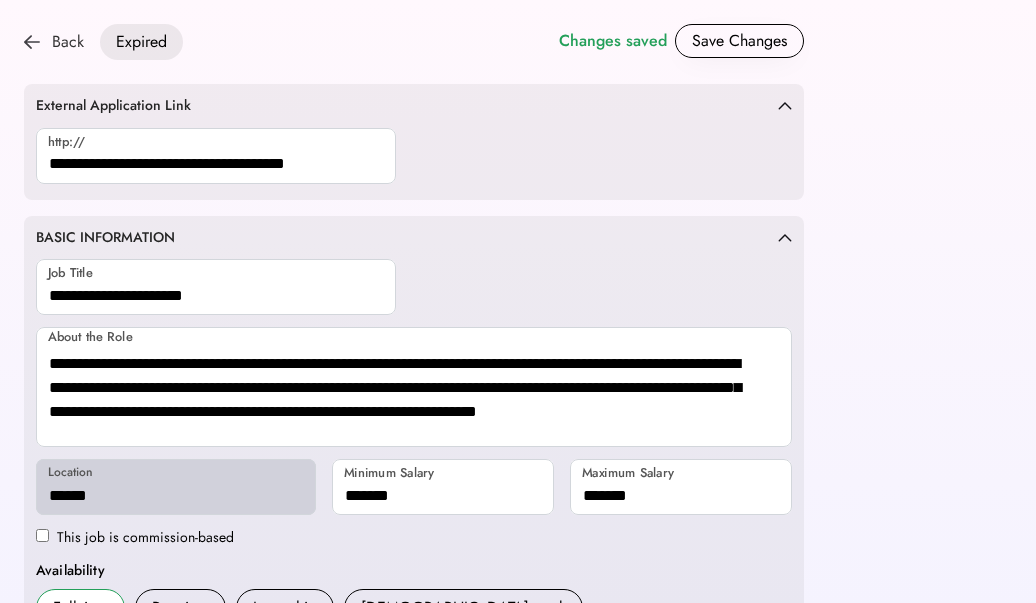 click at bounding box center [32, 42] 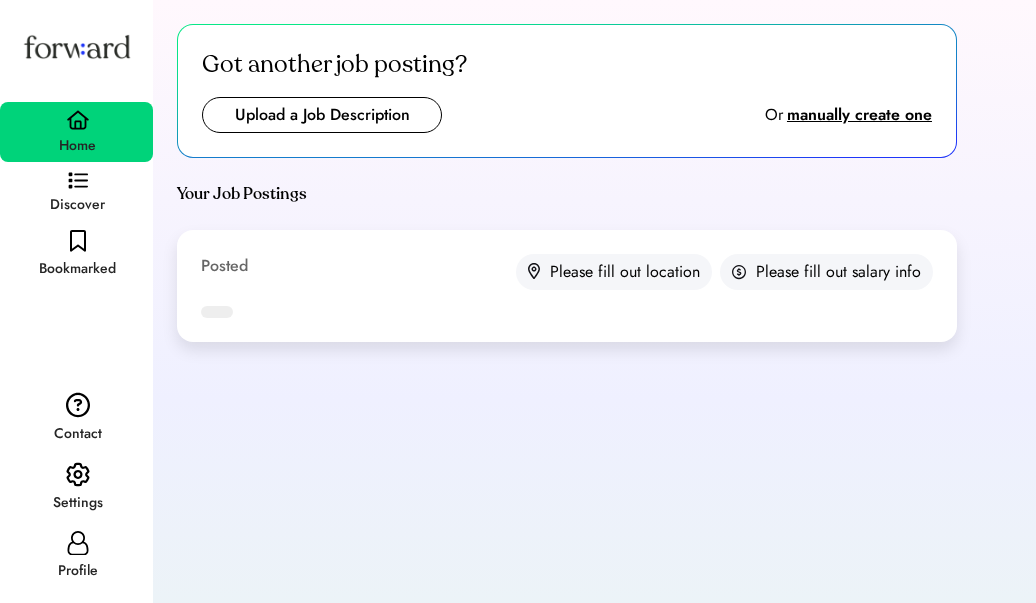 scroll, scrollTop: 0, scrollLeft: 0, axis: both 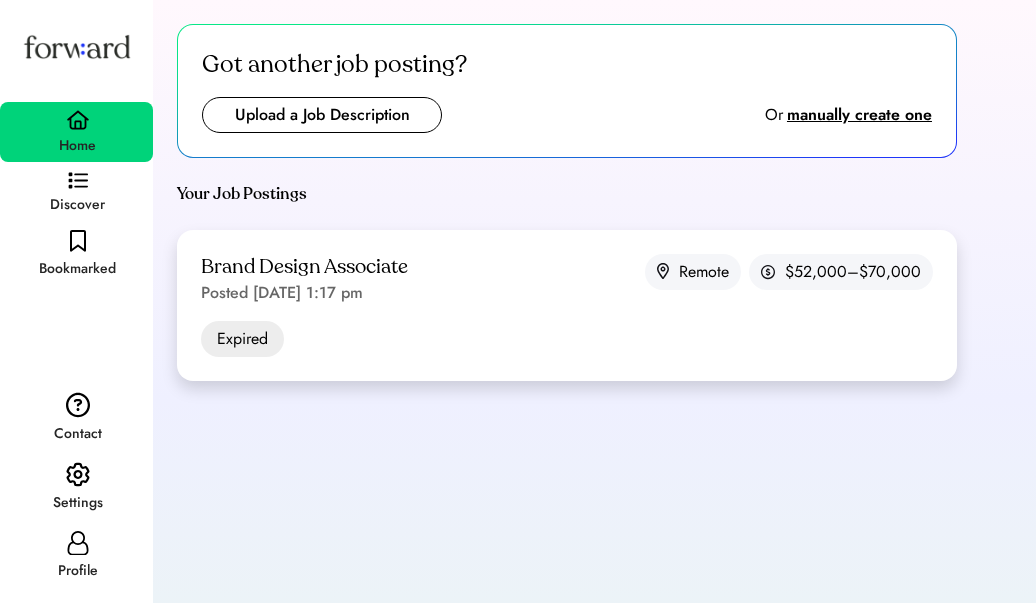 click on "Posted [DATE] 1:17 pm" at bounding box center (282, 293) 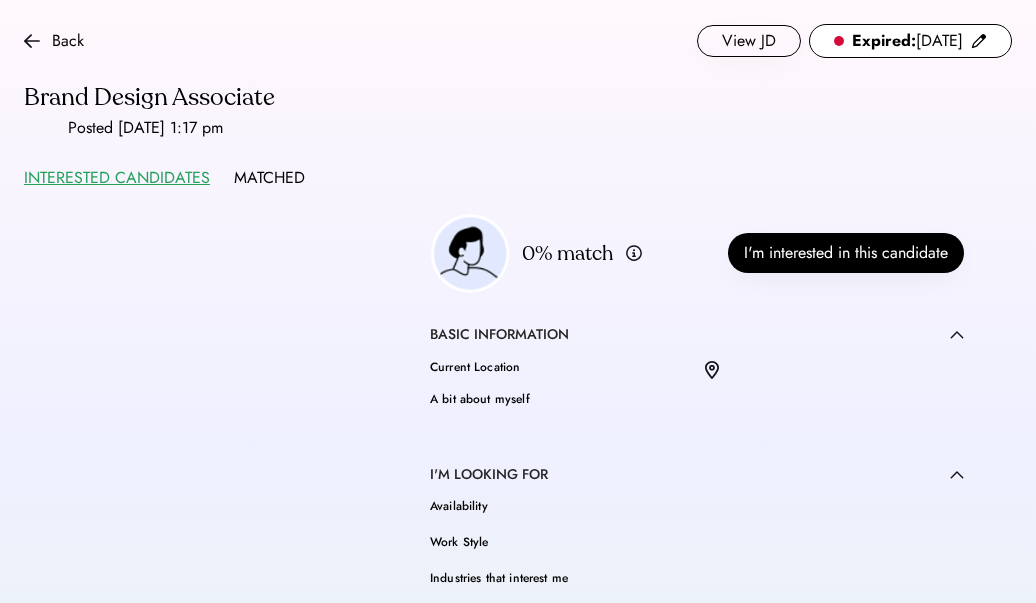 scroll, scrollTop: 0, scrollLeft: 0, axis: both 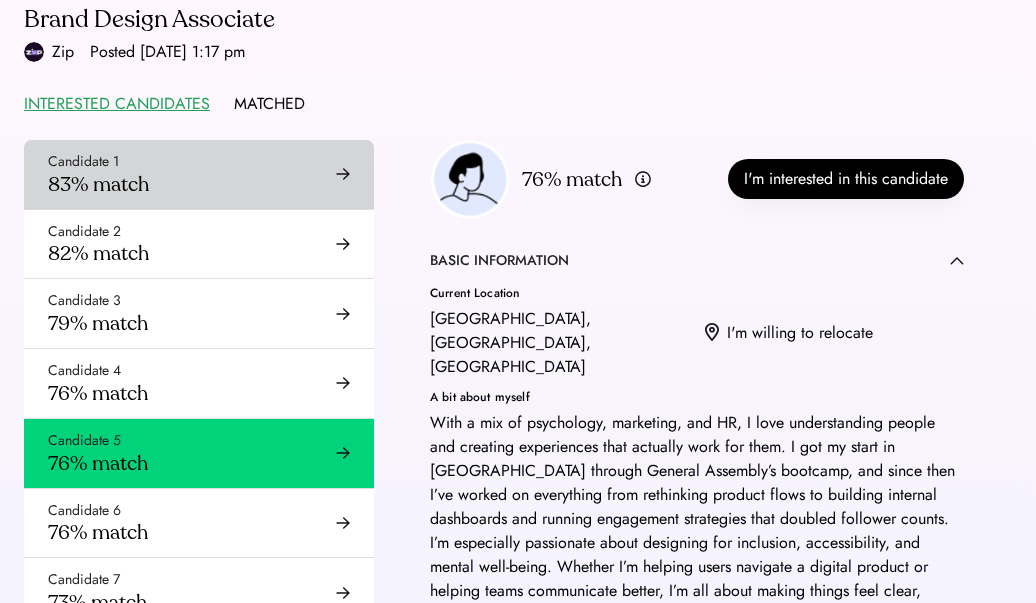 click on "Candidate 1 83% match" at bounding box center (199, 174) 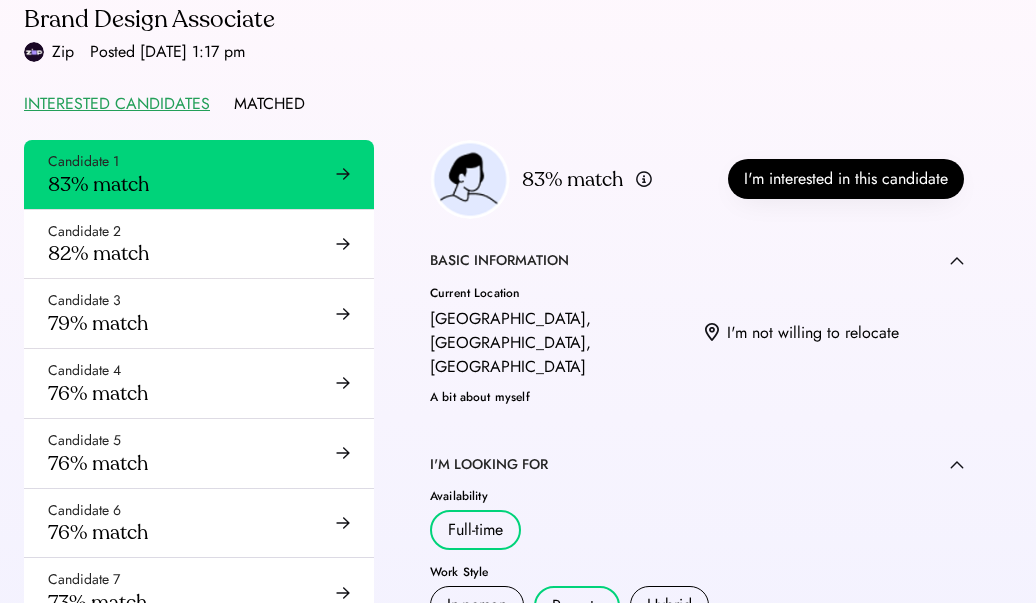 click on "Candidate 1 83% match" at bounding box center (199, 174) 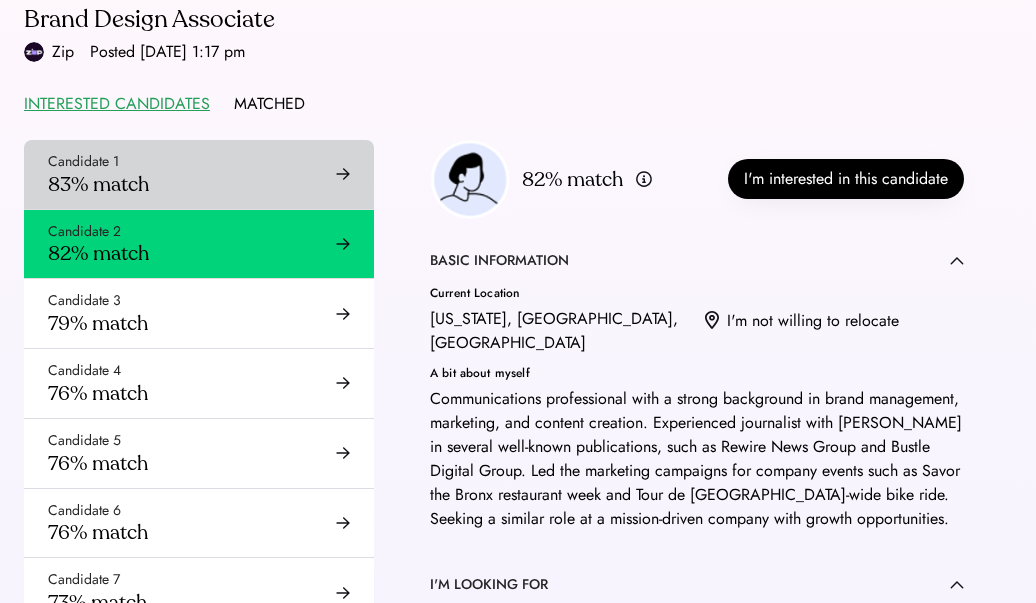 click on "Candidate 1 83% match" at bounding box center [199, 174] 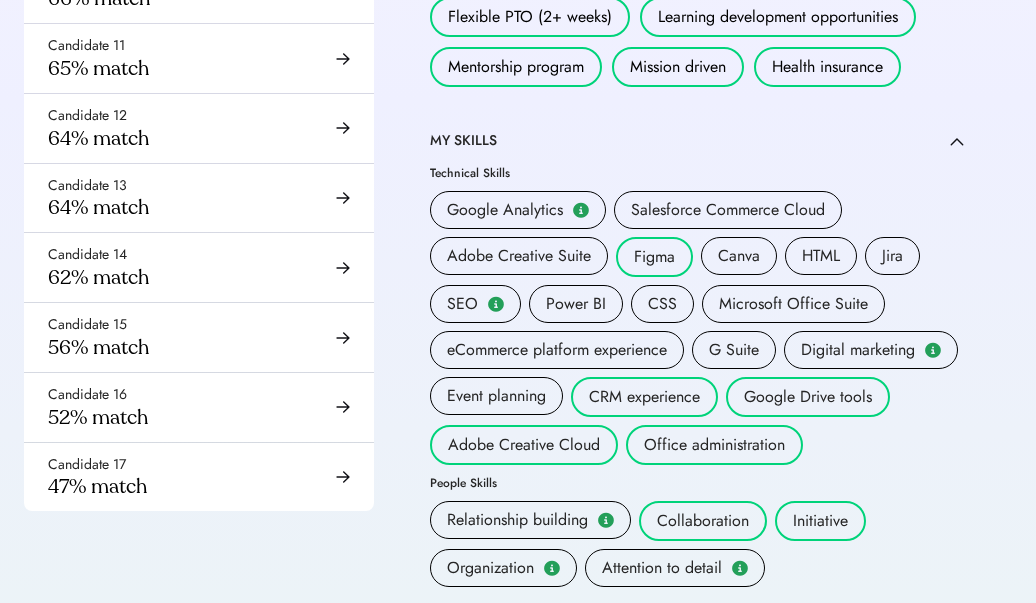 scroll, scrollTop: 897, scrollLeft: 0, axis: vertical 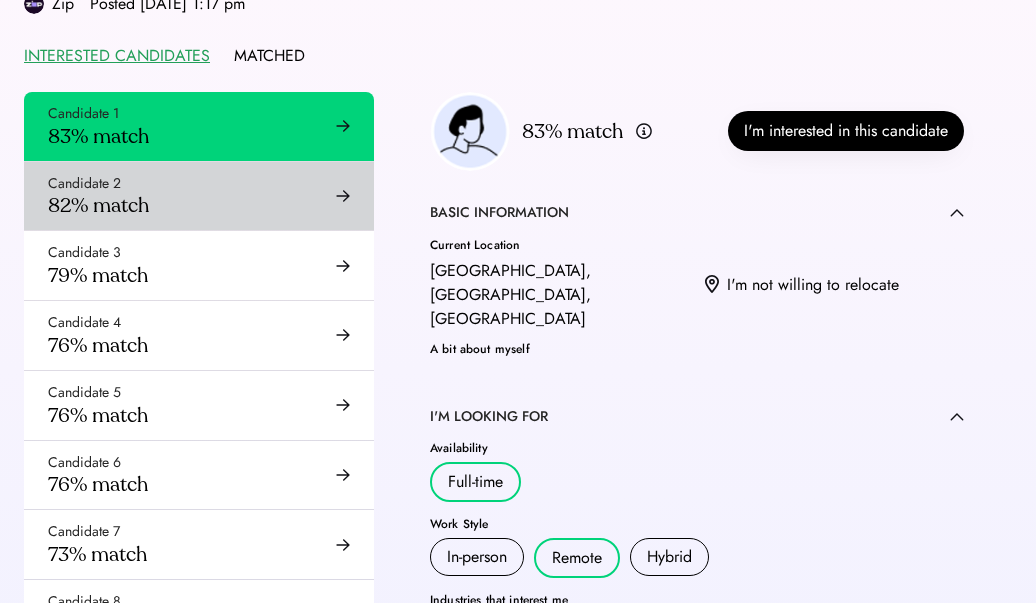 click on "Candidate 2 82% match" at bounding box center [199, 196] 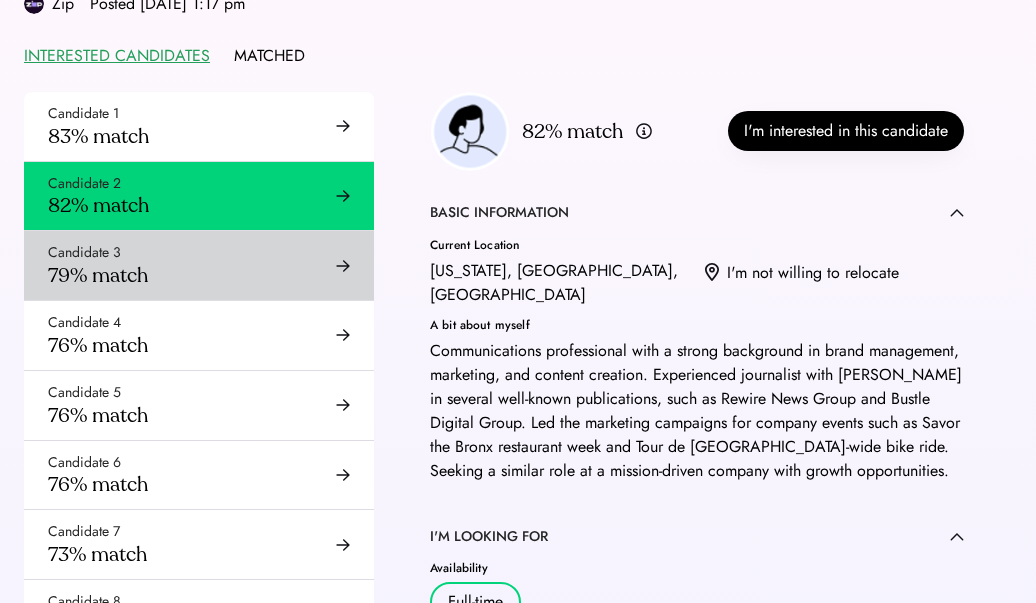 click on "Candidate 3 79% match" at bounding box center [199, 265] 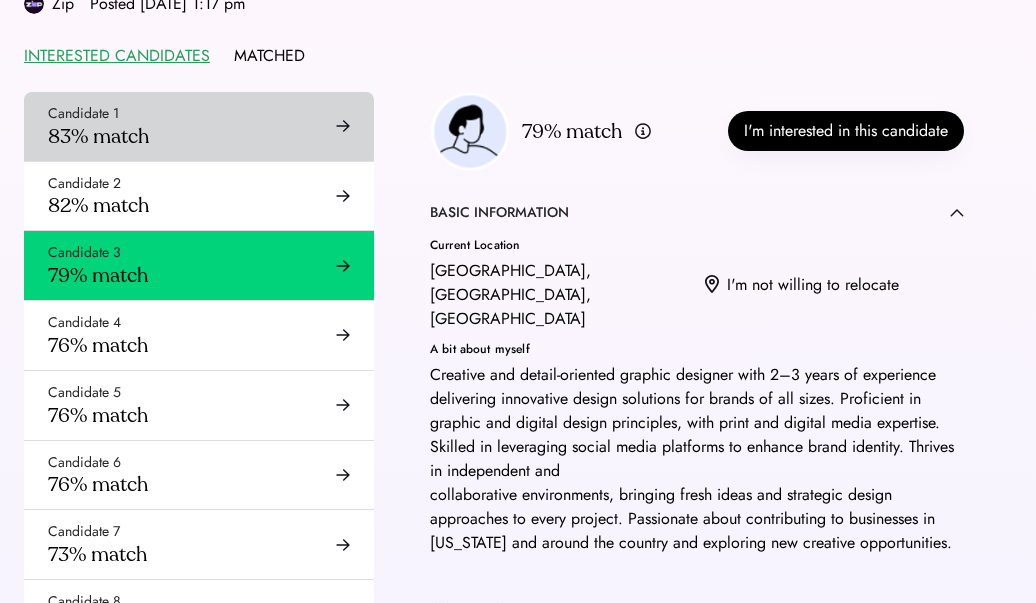 click on "Candidate 1 83% match" at bounding box center (199, 126) 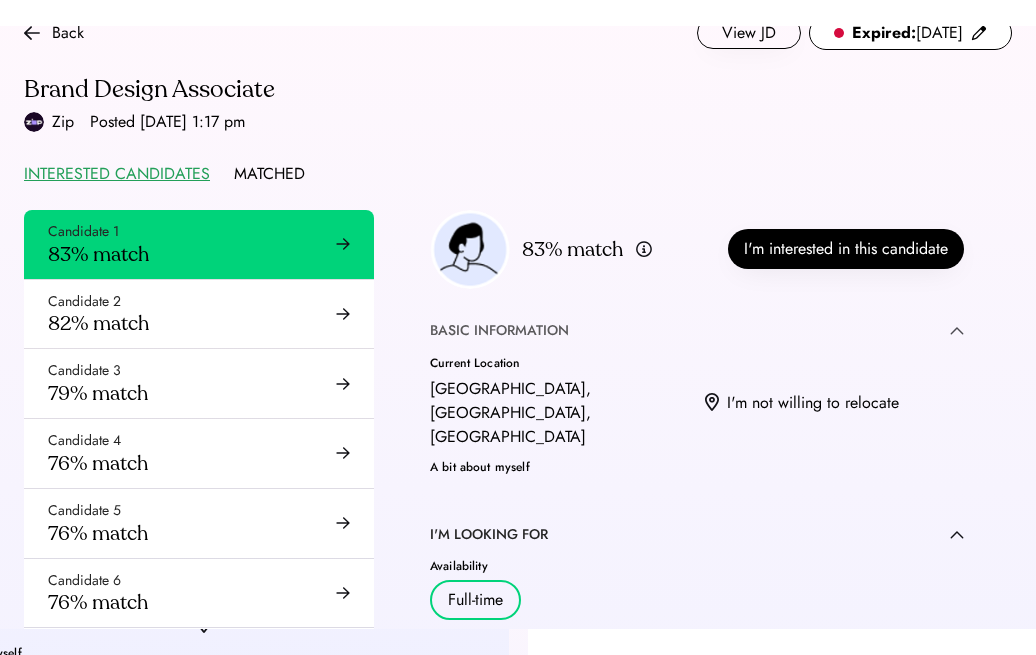 scroll, scrollTop: 0, scrollLeft: 0, axis: both 